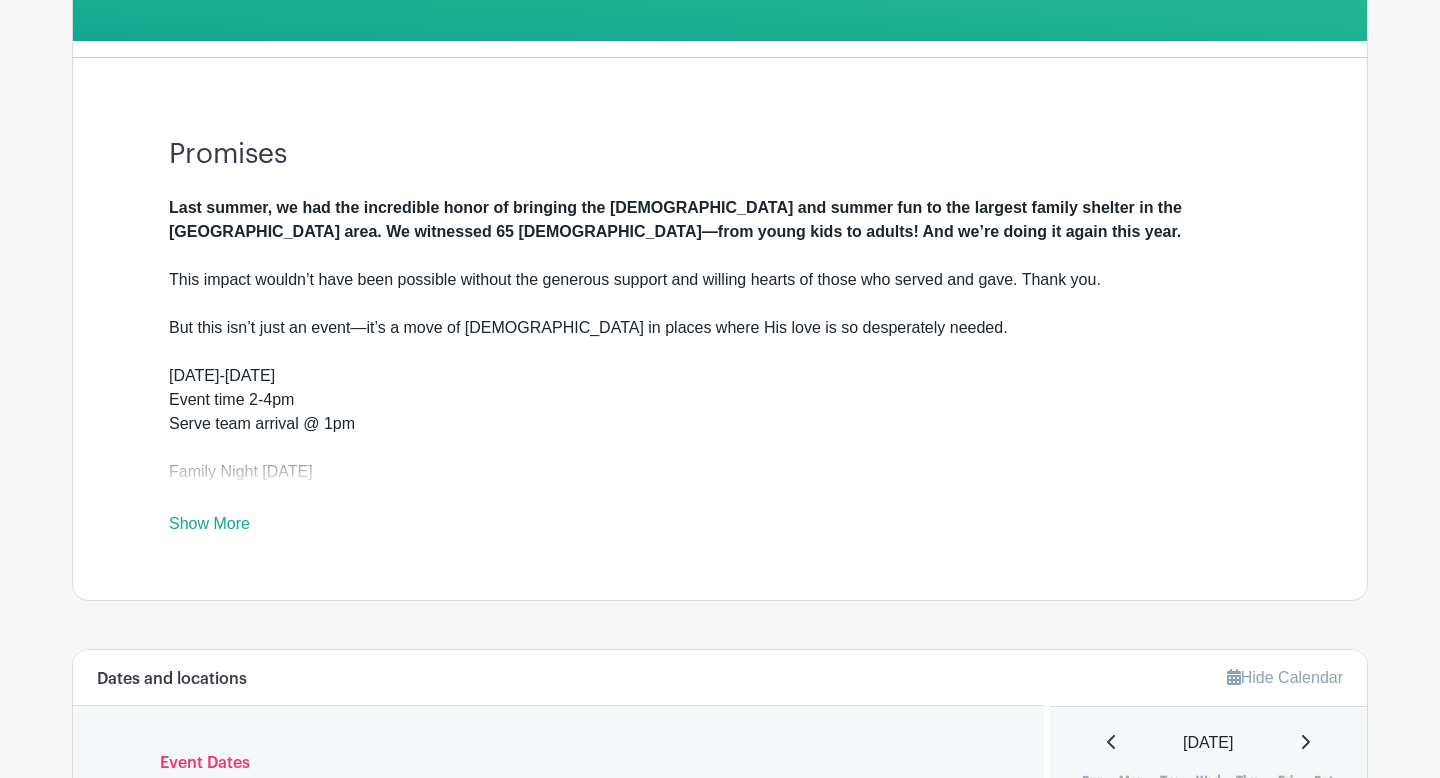 scroll, scrollTop: 533, scrollLeft: 0, axis: vertical 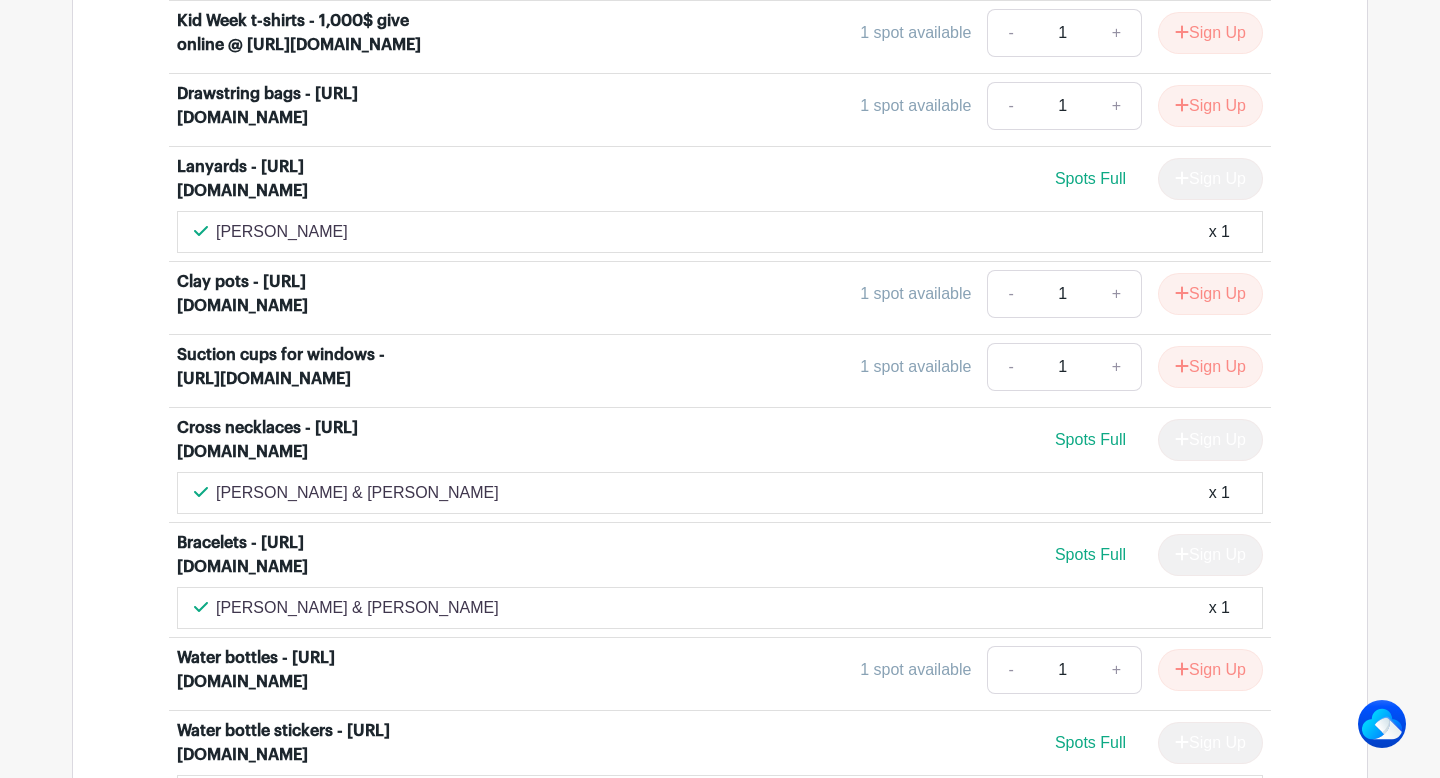 click on "Drawstring bags - [URL][DOMAIN_NAME]" at bounding box center [301, 106] 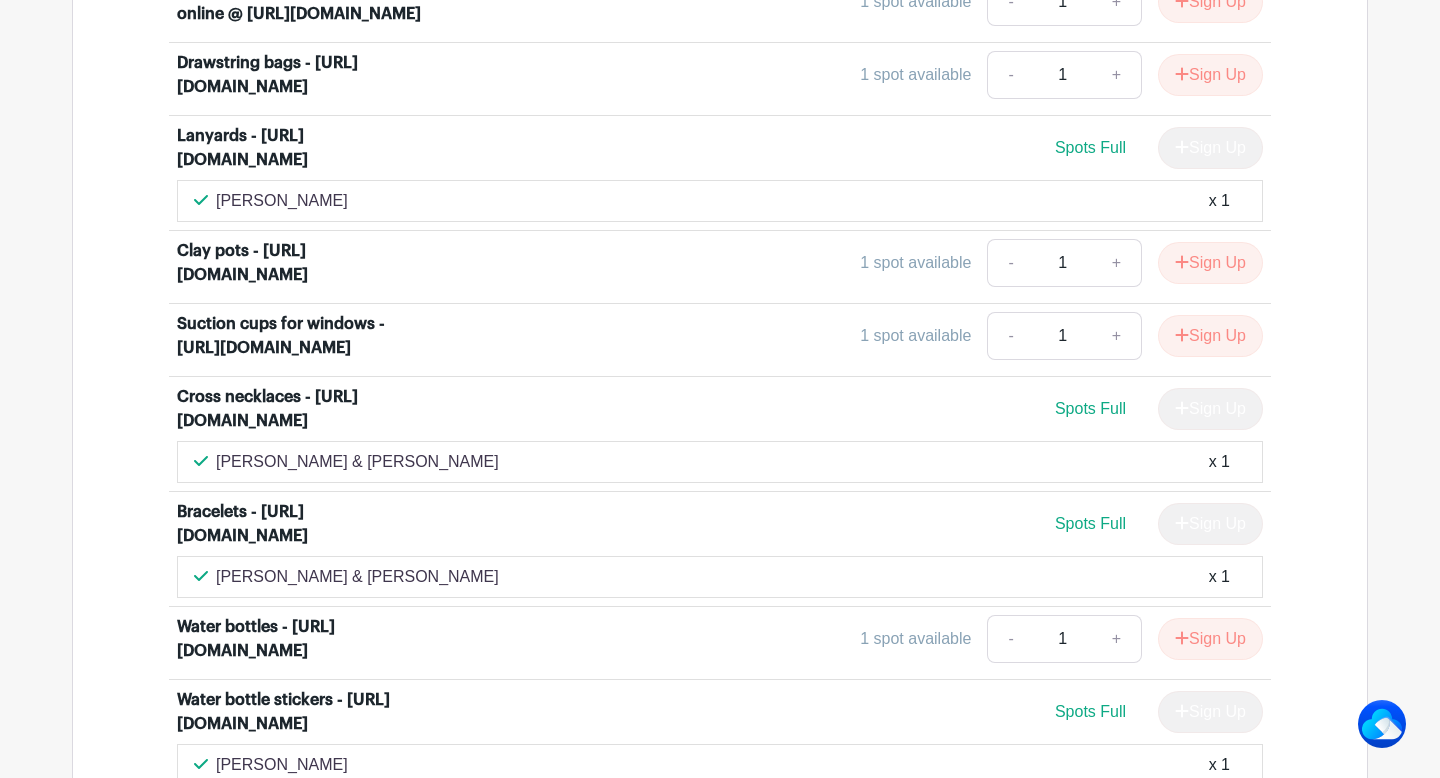 scroll, scrollTop: 3155, scrollLeft: 0, axis: vertical 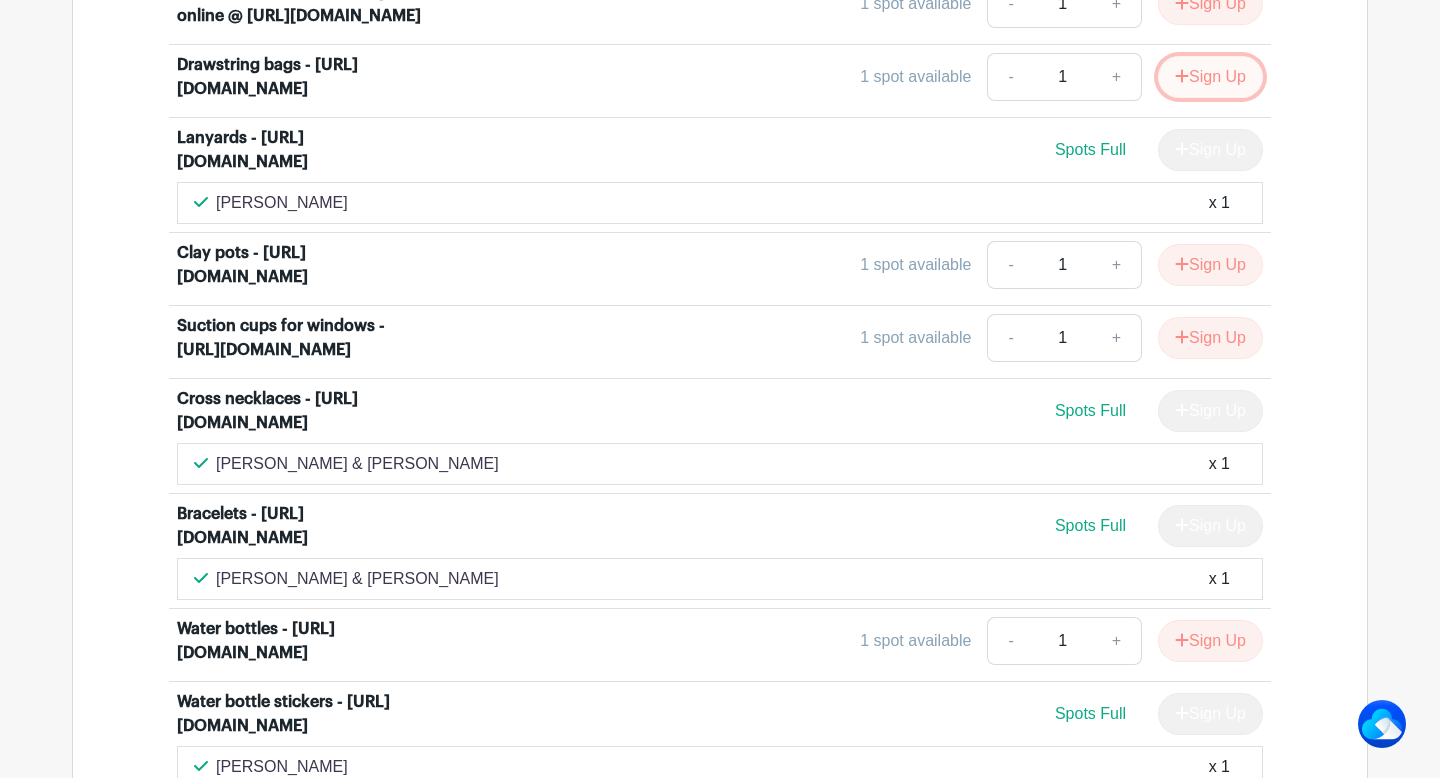click on "Sign Up" at bounding box center [1210, 77] 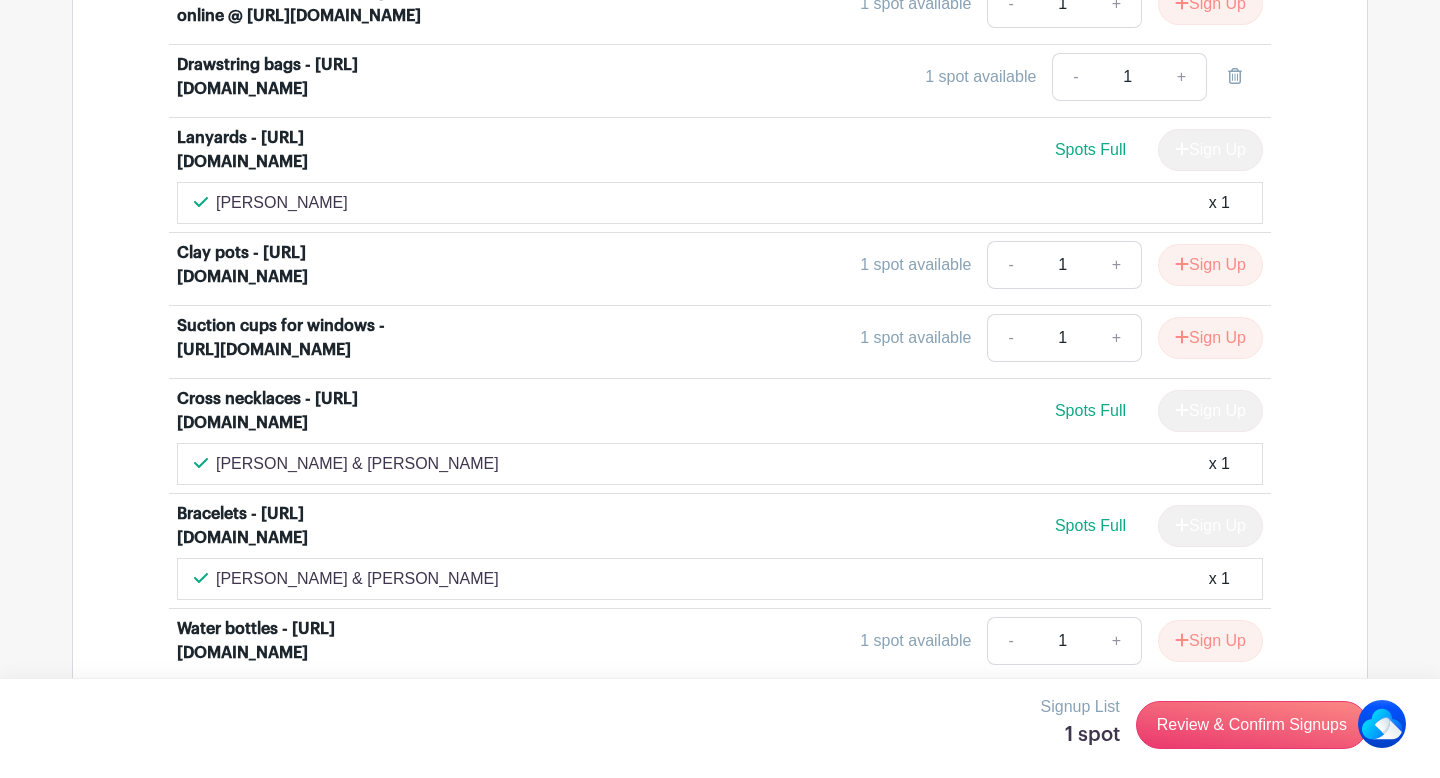 click on "Drawstring bags - [URL][DOMAIN_NAME]" at bounding box center [301, 77] 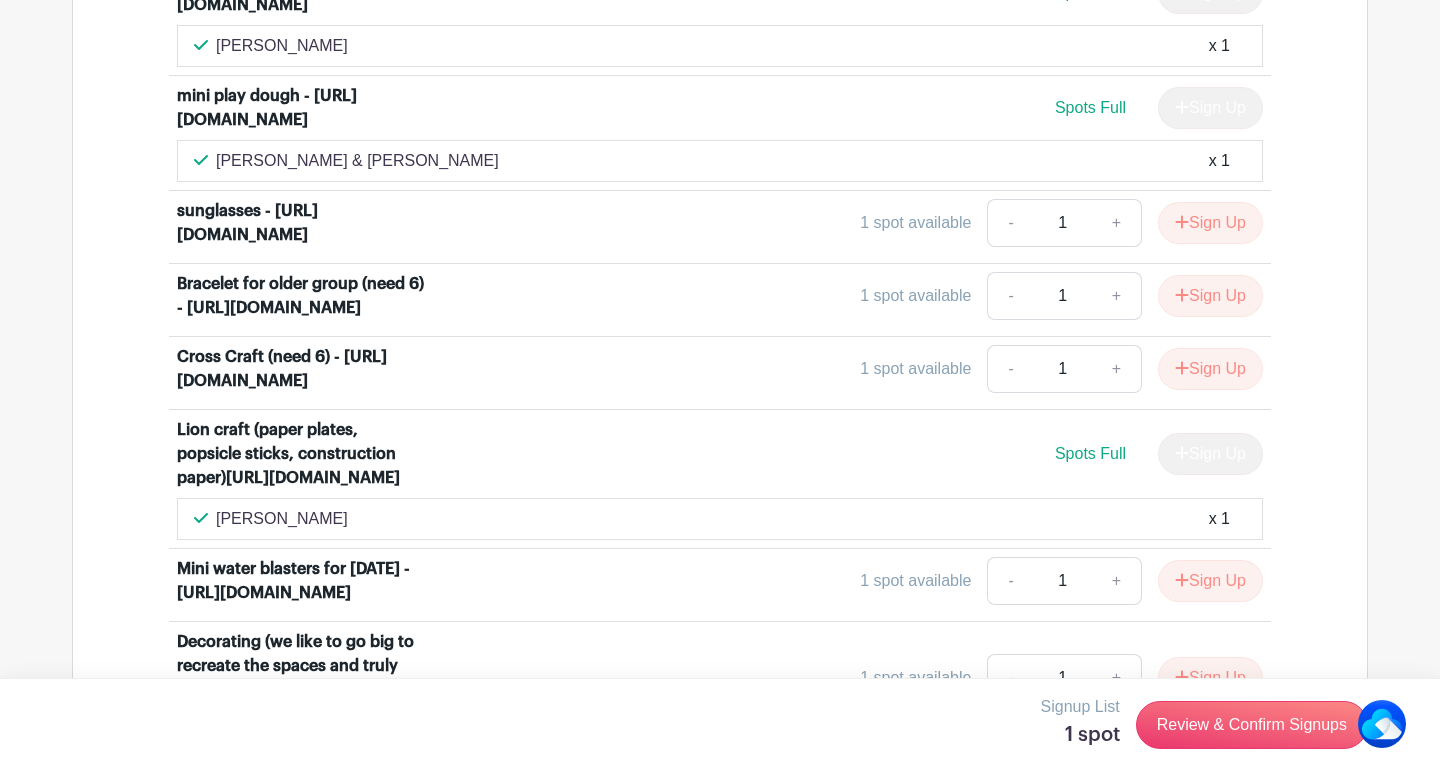 scroll, scrollTop: 3878, scrollLeft: 0, axis: vertical 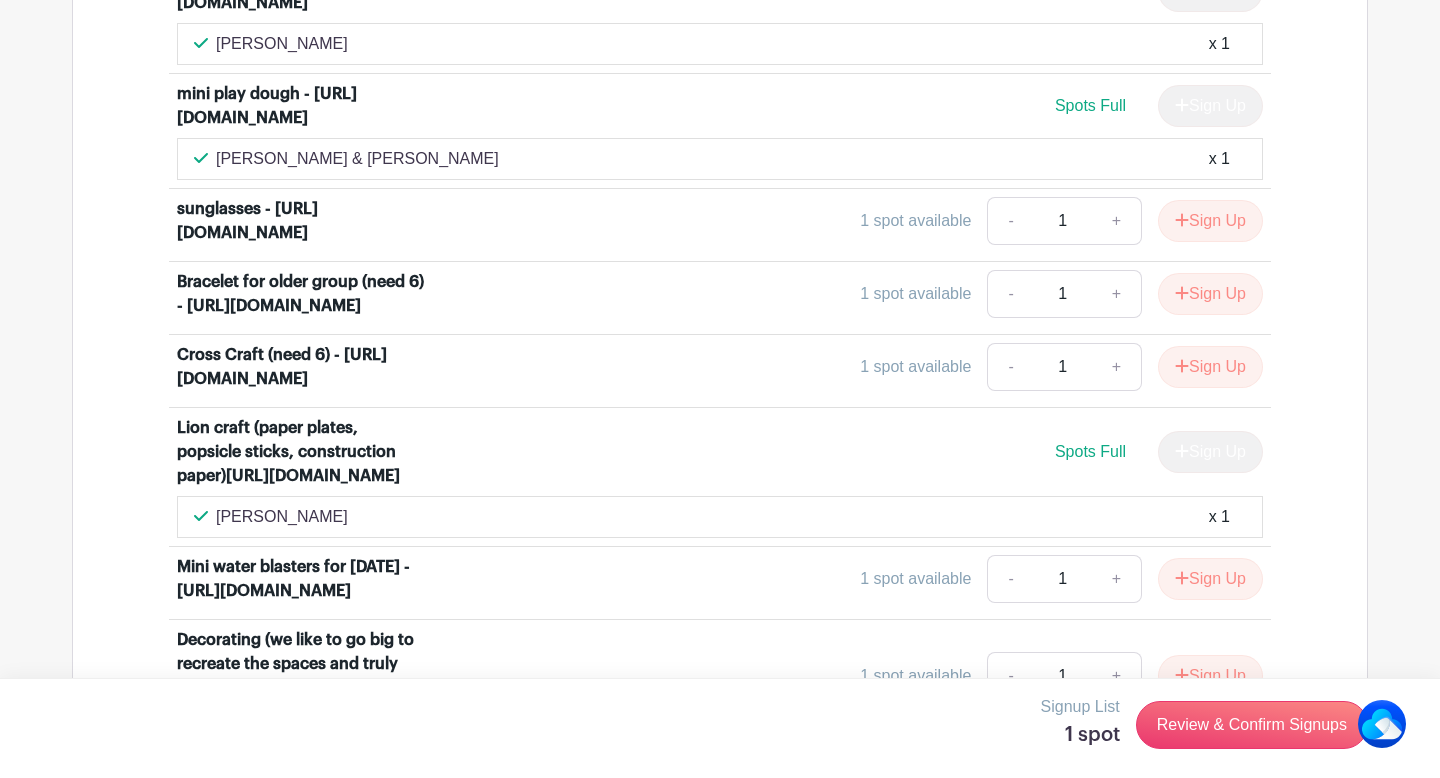 click on "sunglasses - [URL][DOMAIN_NAME]" at bounding box center (301, 221) 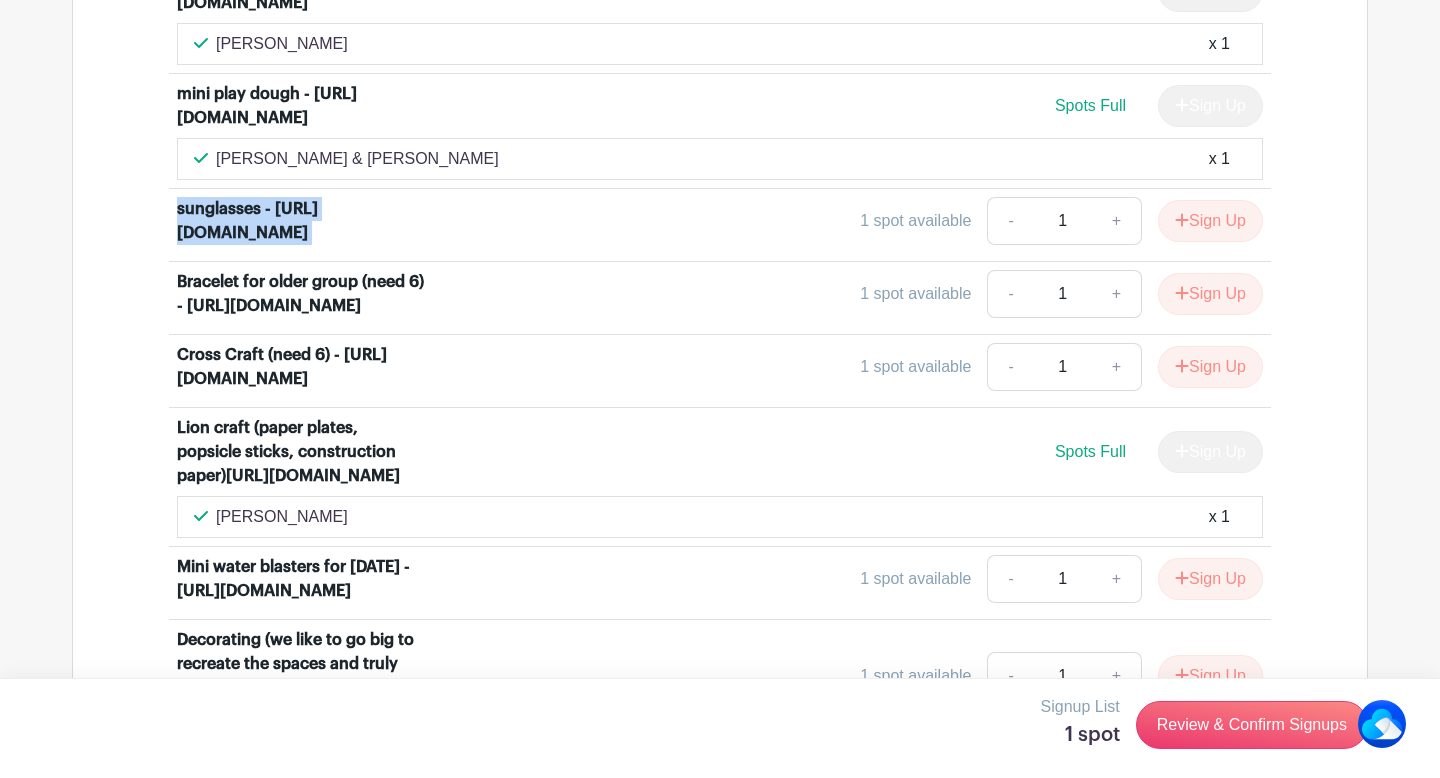 click on "sunglasses - [URL][DOMAIN_NAME]" at bounding box center (301, 221) 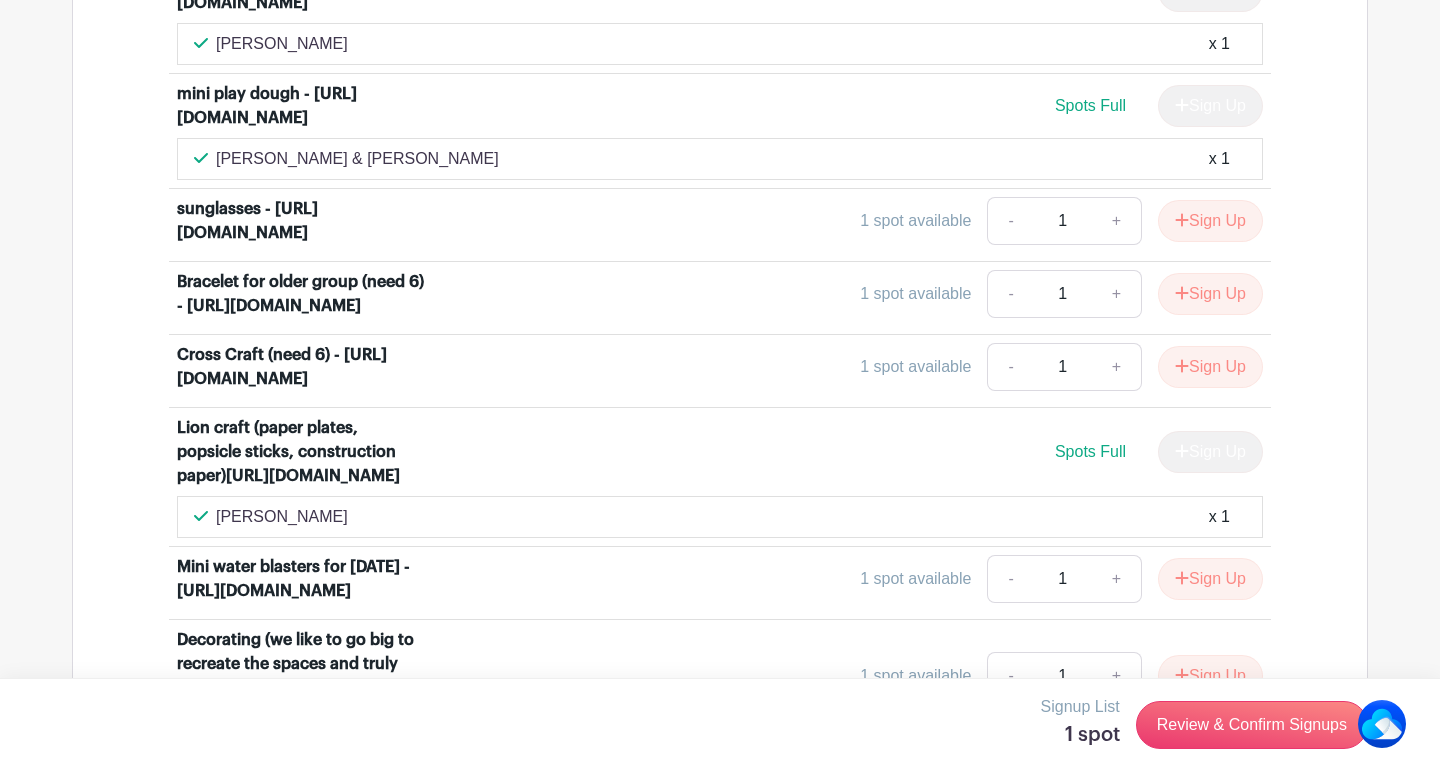 click on "sunglasses - [URL][DOMAIN_NAME]" at bounding box center [301, 221] 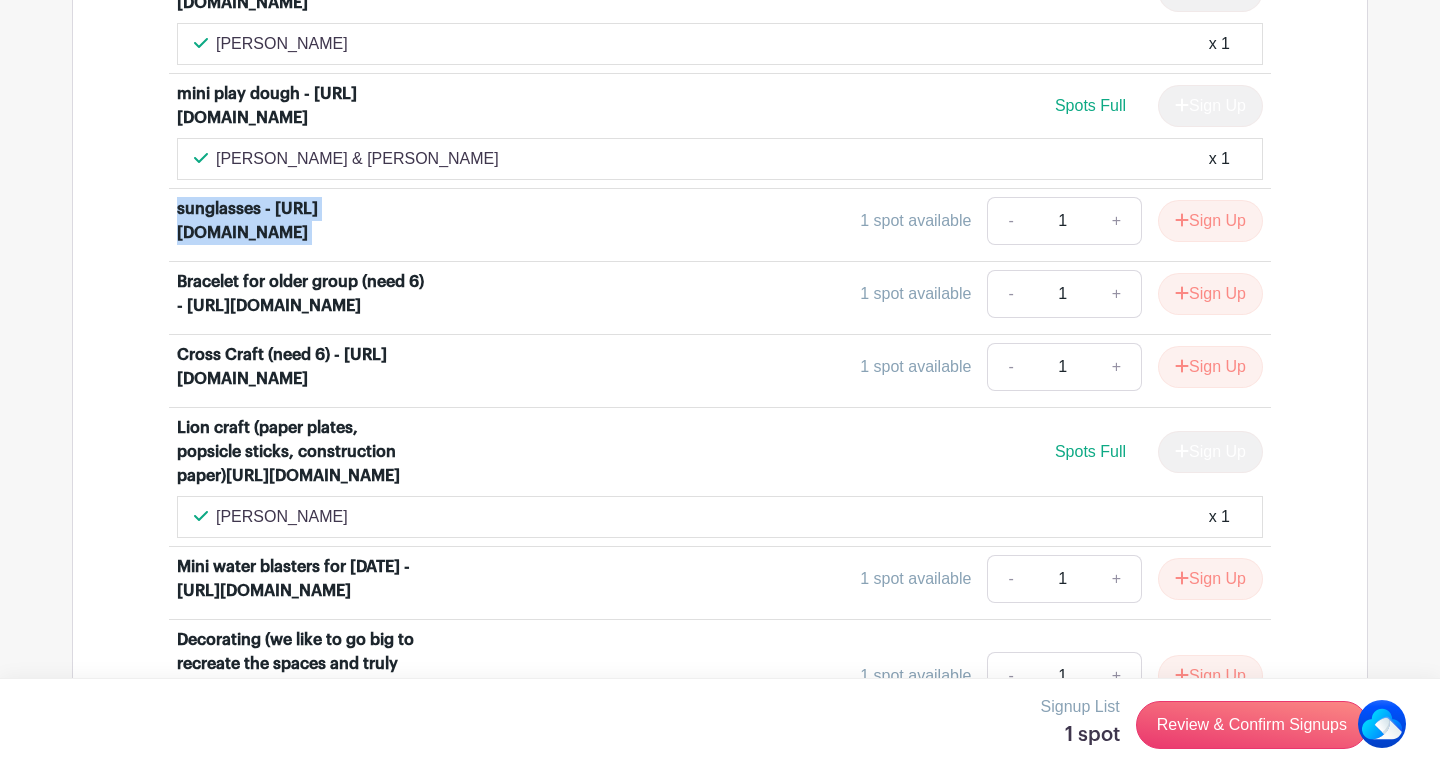click on "sunglasses - [URL][DOMAIN_NAME]" at bounding box center (301, 221) 